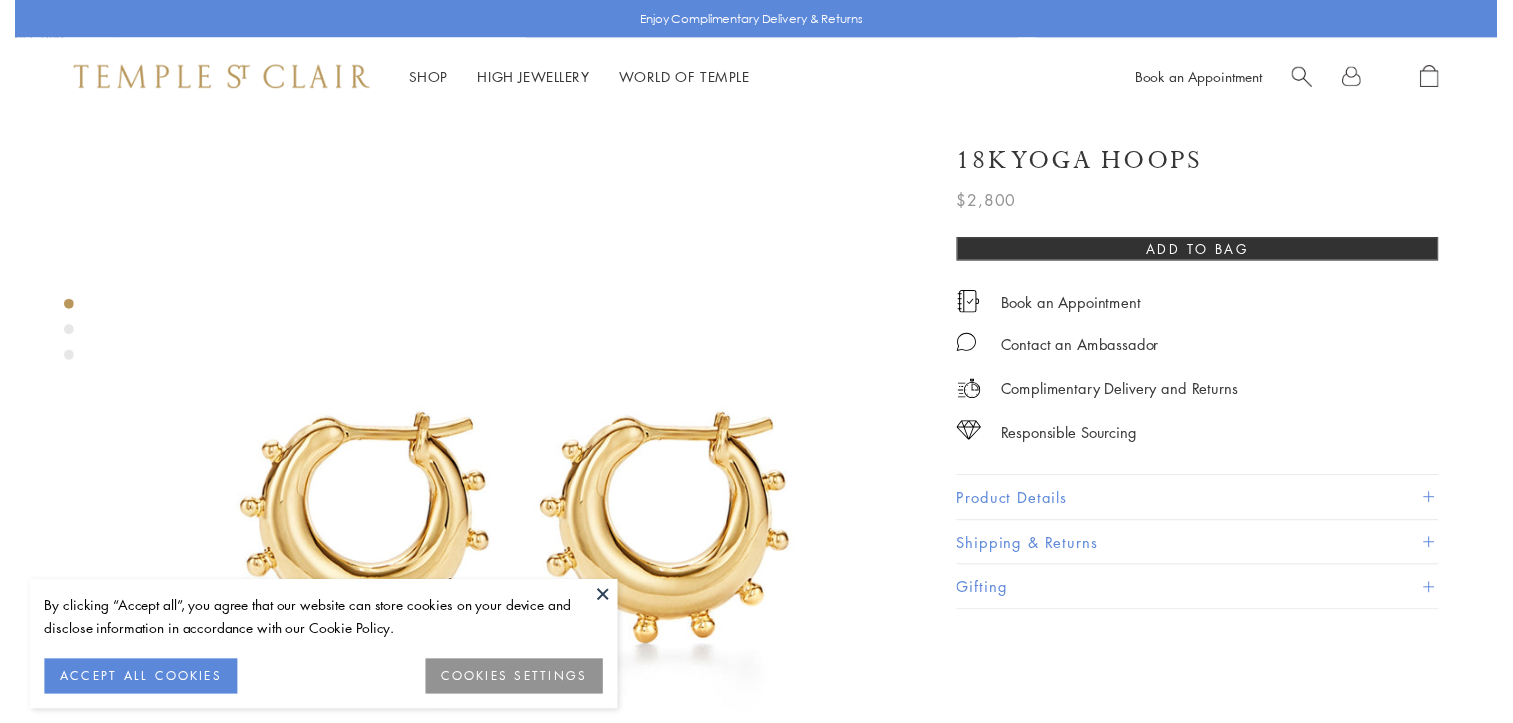 scroll, scrollTop: 0, scrollLeft: 0, axis: both 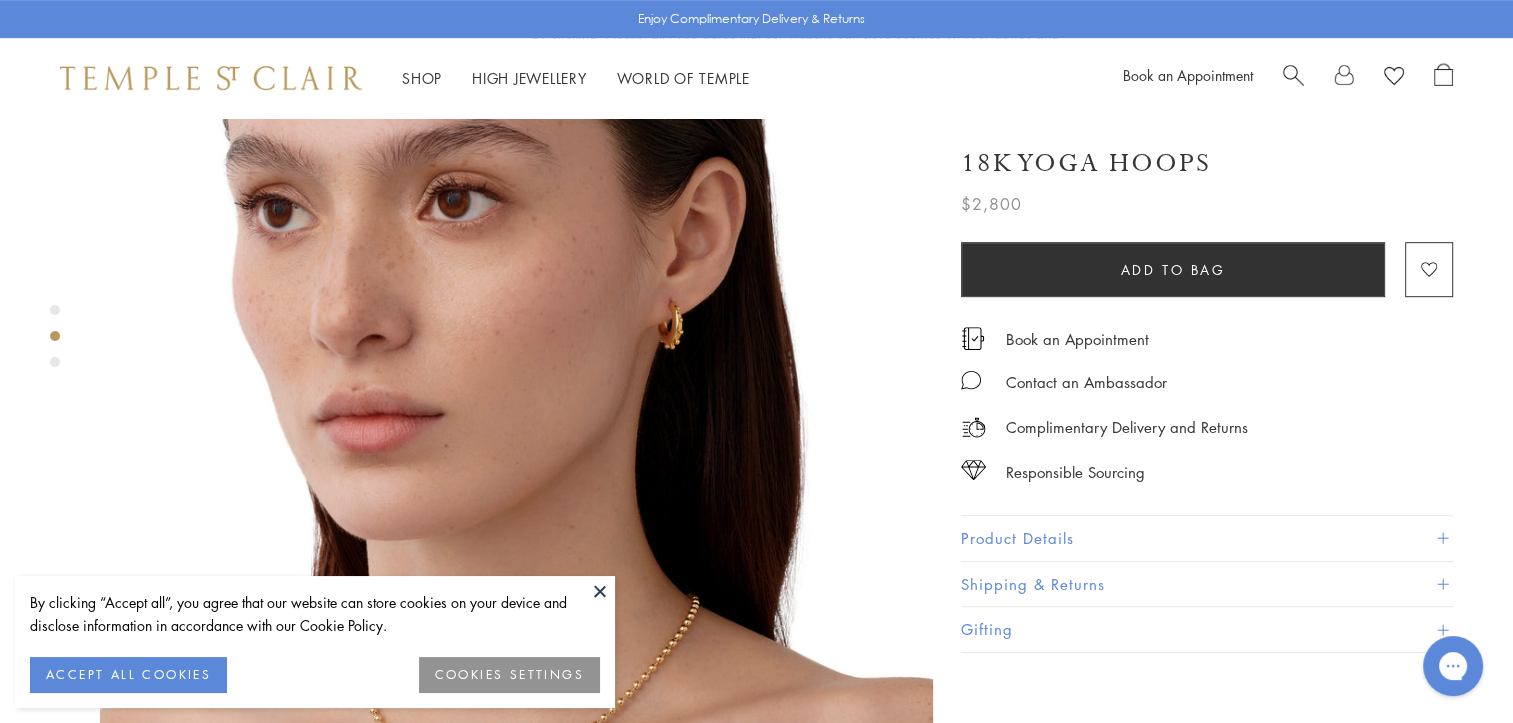 click at bounding box center [600, 591] 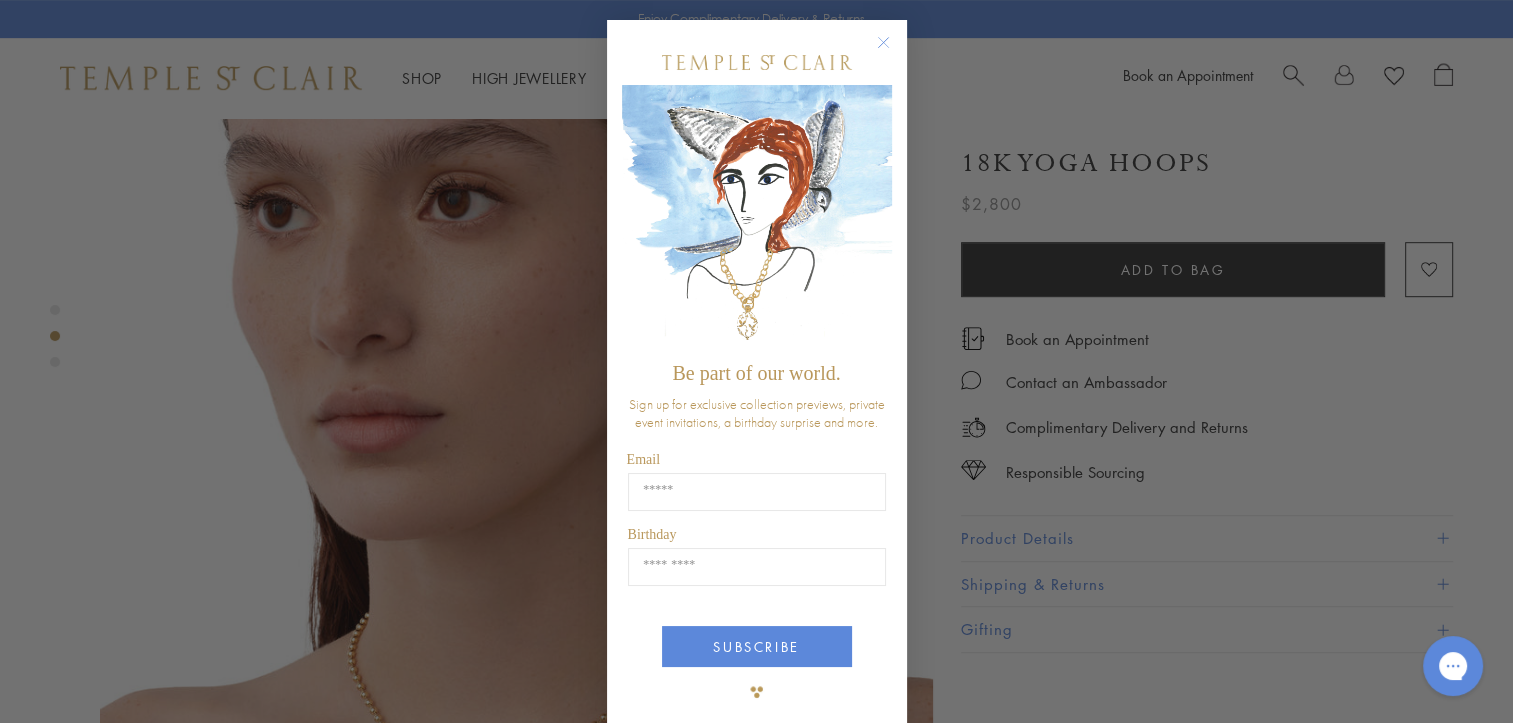 click at bounding box center (757, 62) 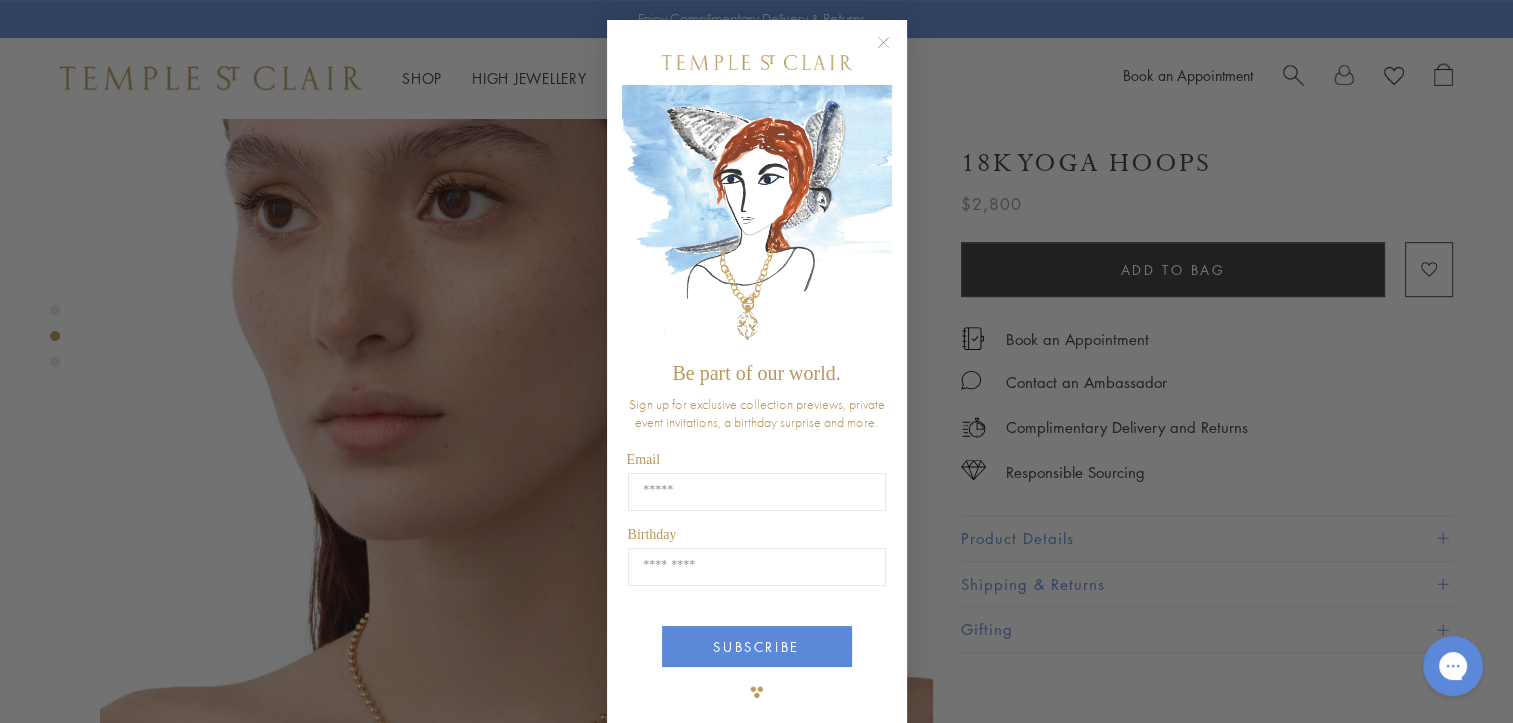 click 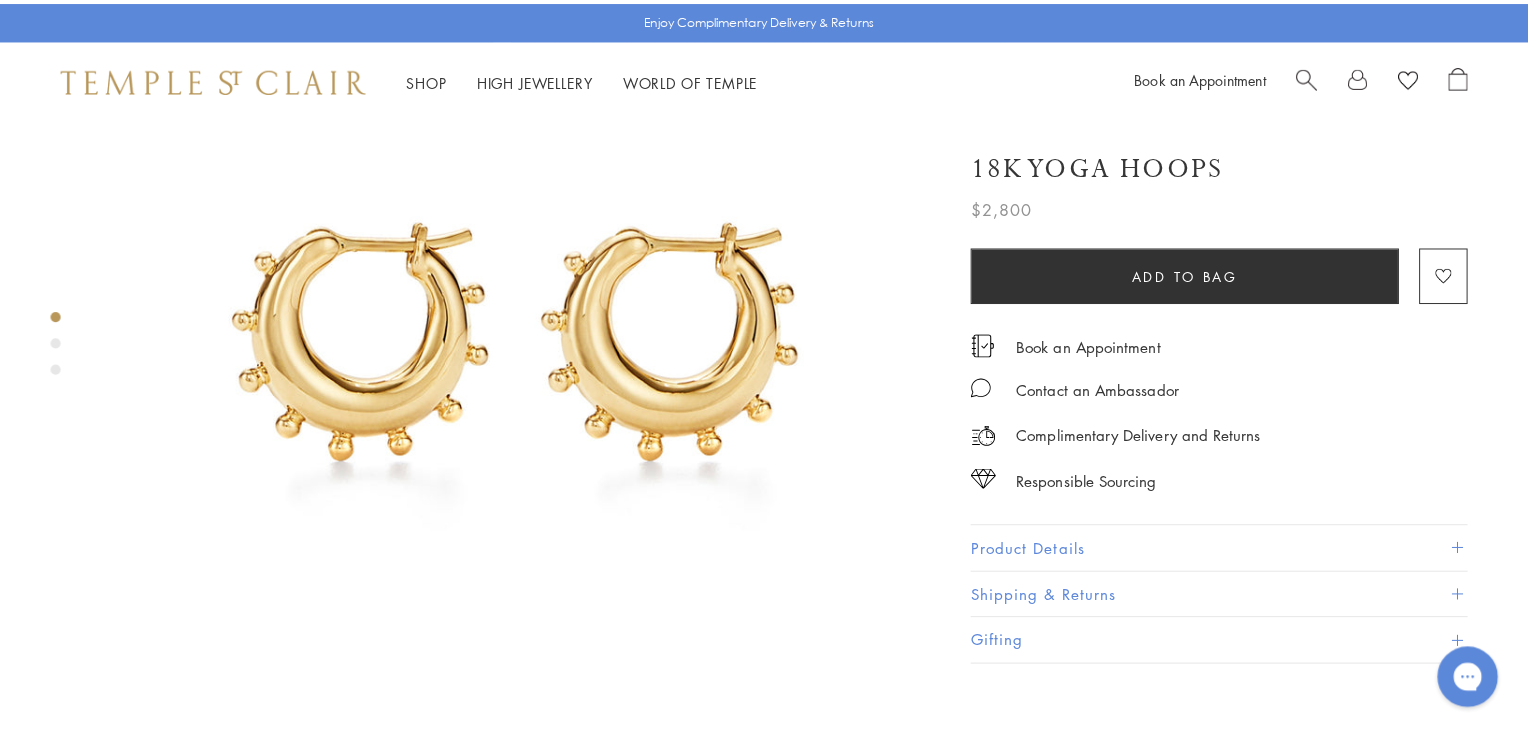 scroll, scrollTop: 0, scrollLeft: 0, axis: both 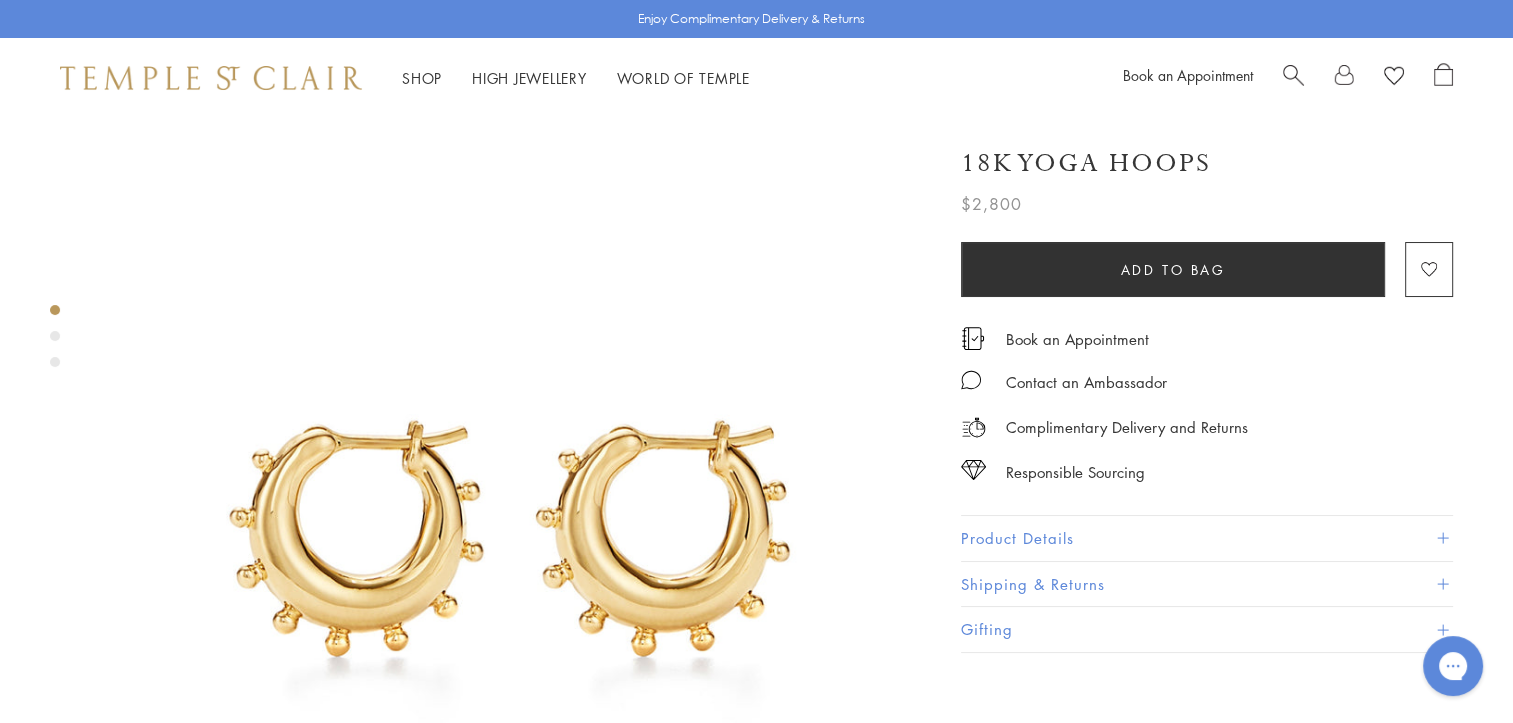 click at bounding box center [1293, 73] 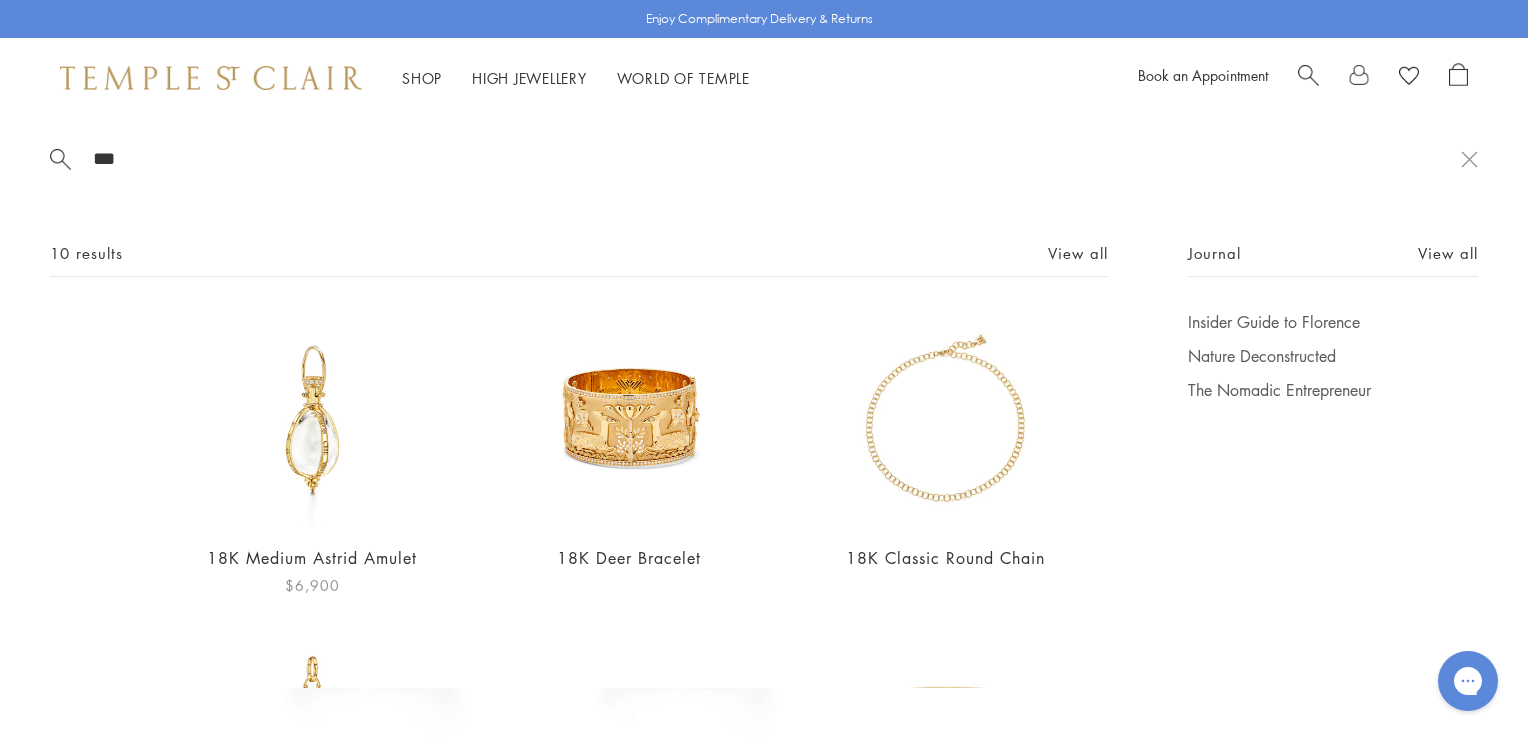 type on "***" 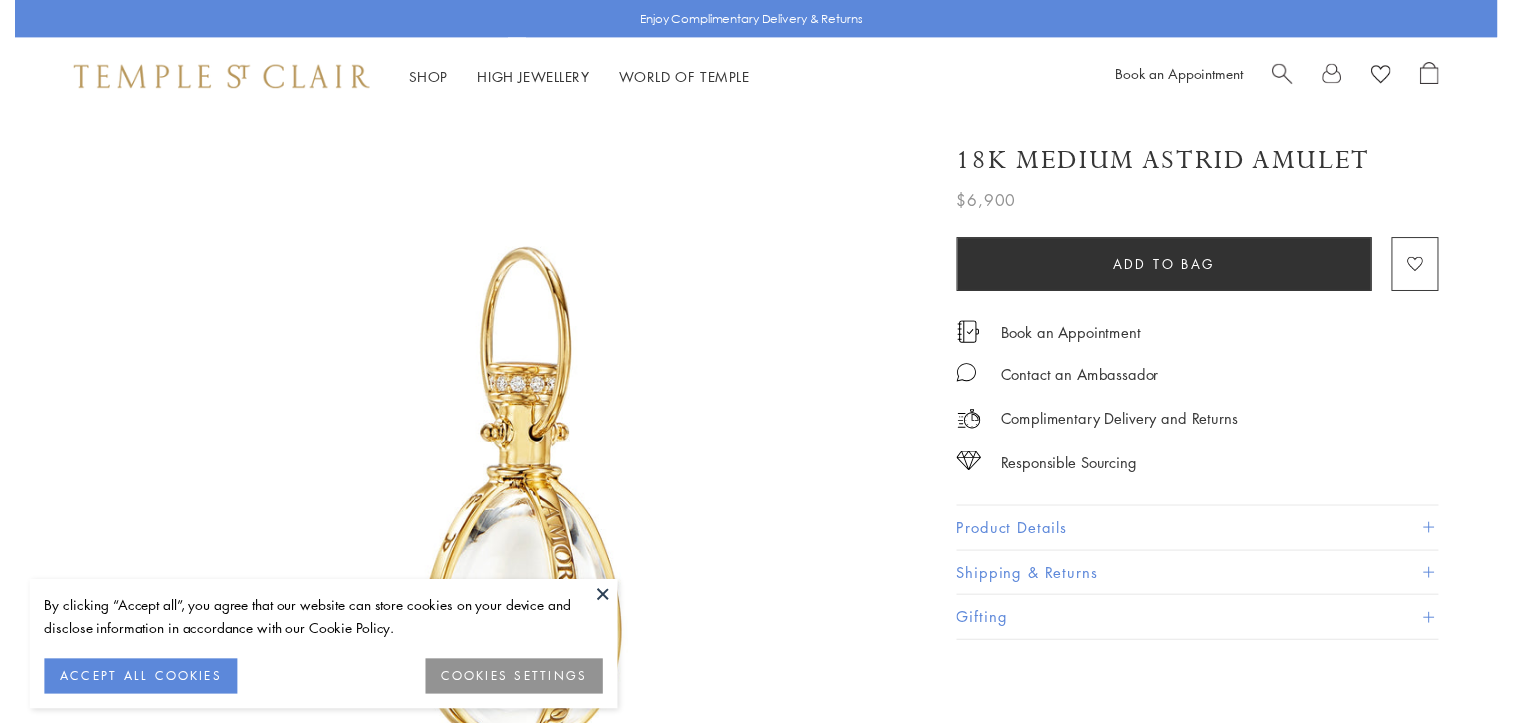 scroll, scrollTop: 0, scrollLeft: 0, axis: both 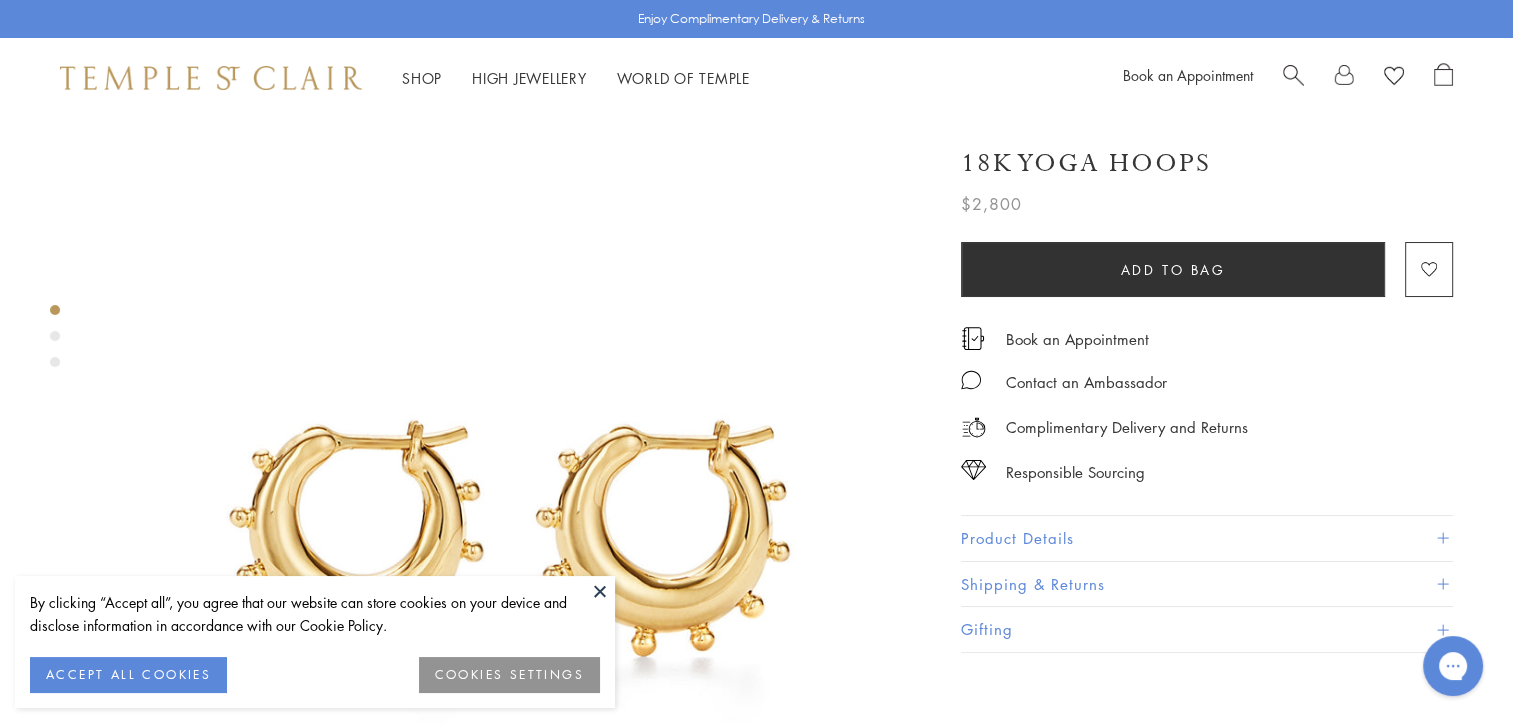 click at bounding box center (1293, 73) 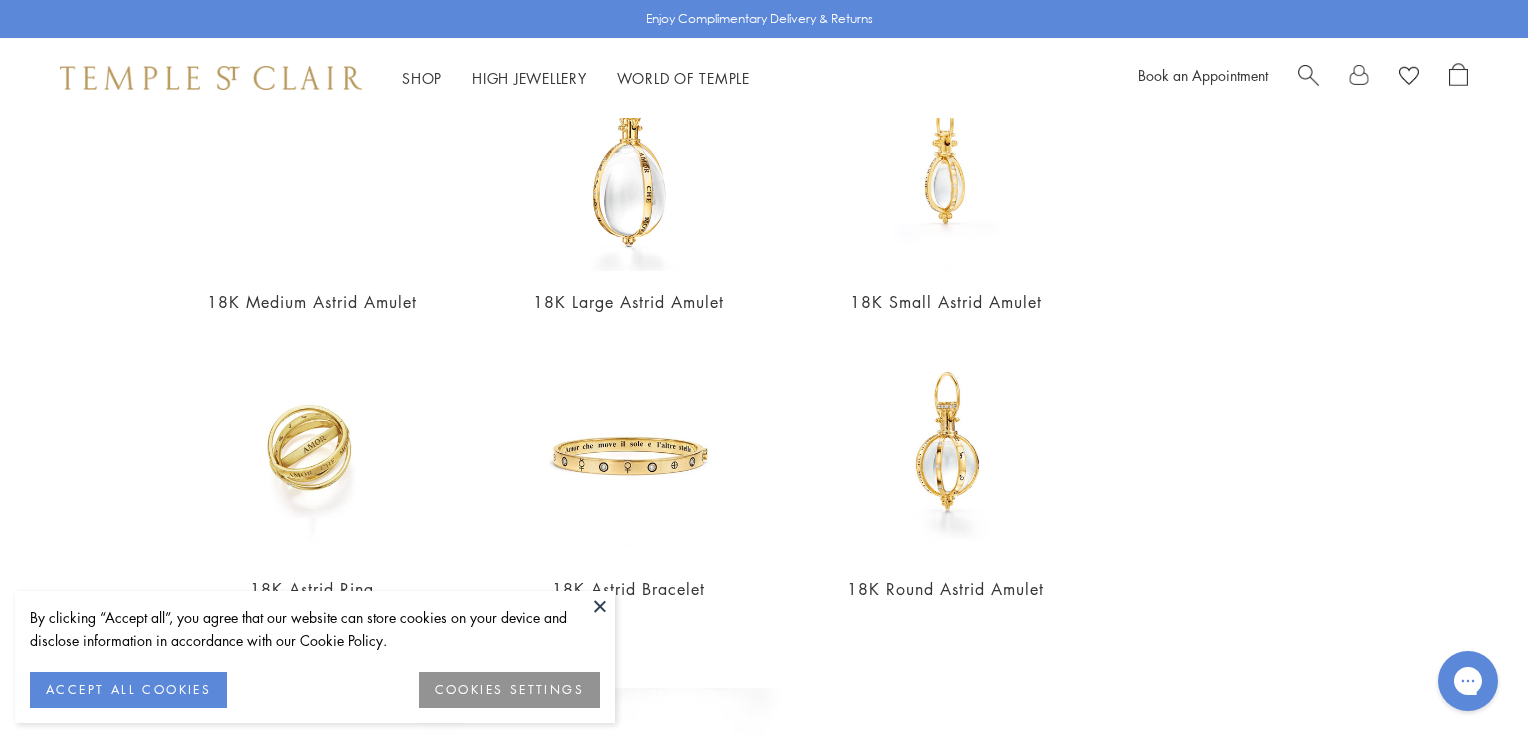 scroll, scrollTop: 259, scrollLeft: 0, axis: vertical 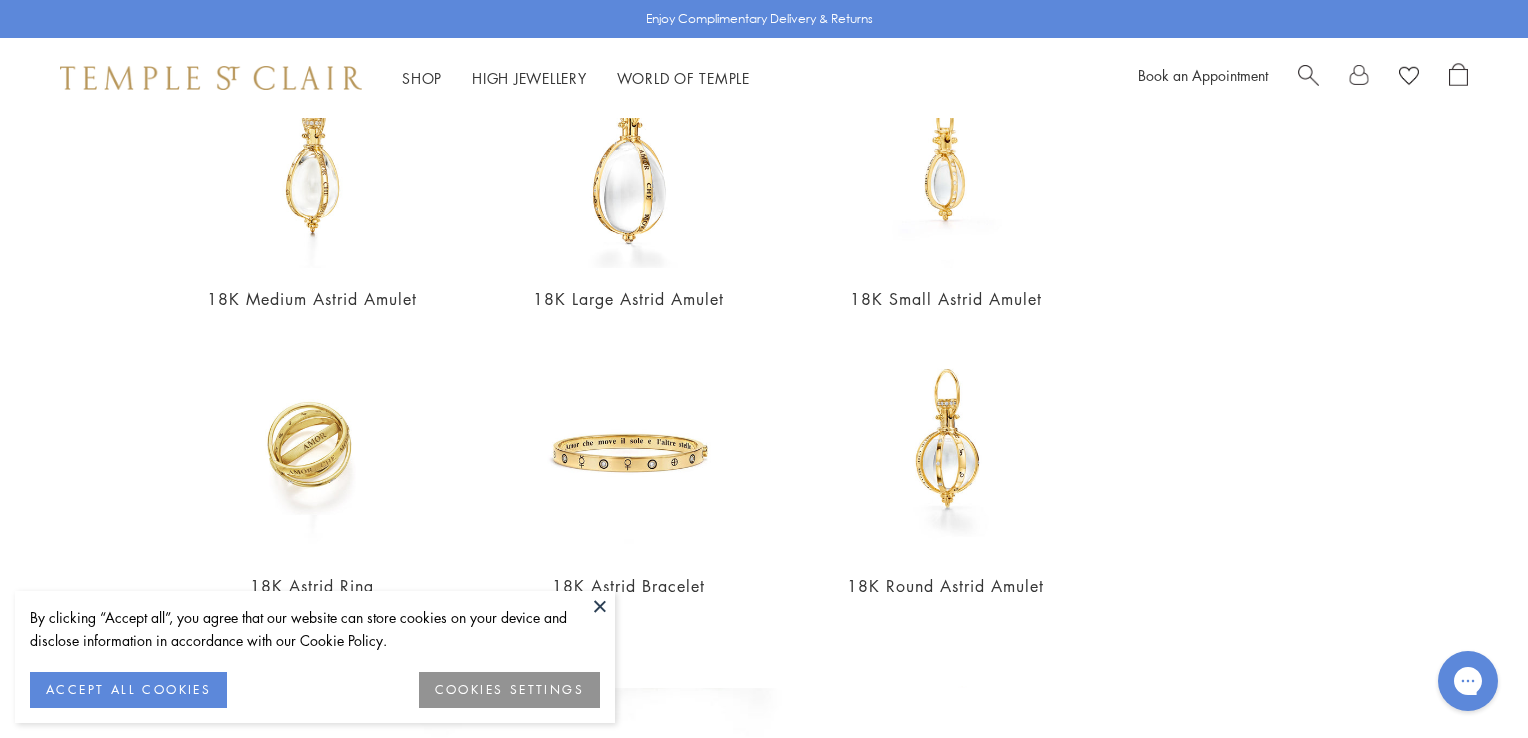 type on "******" 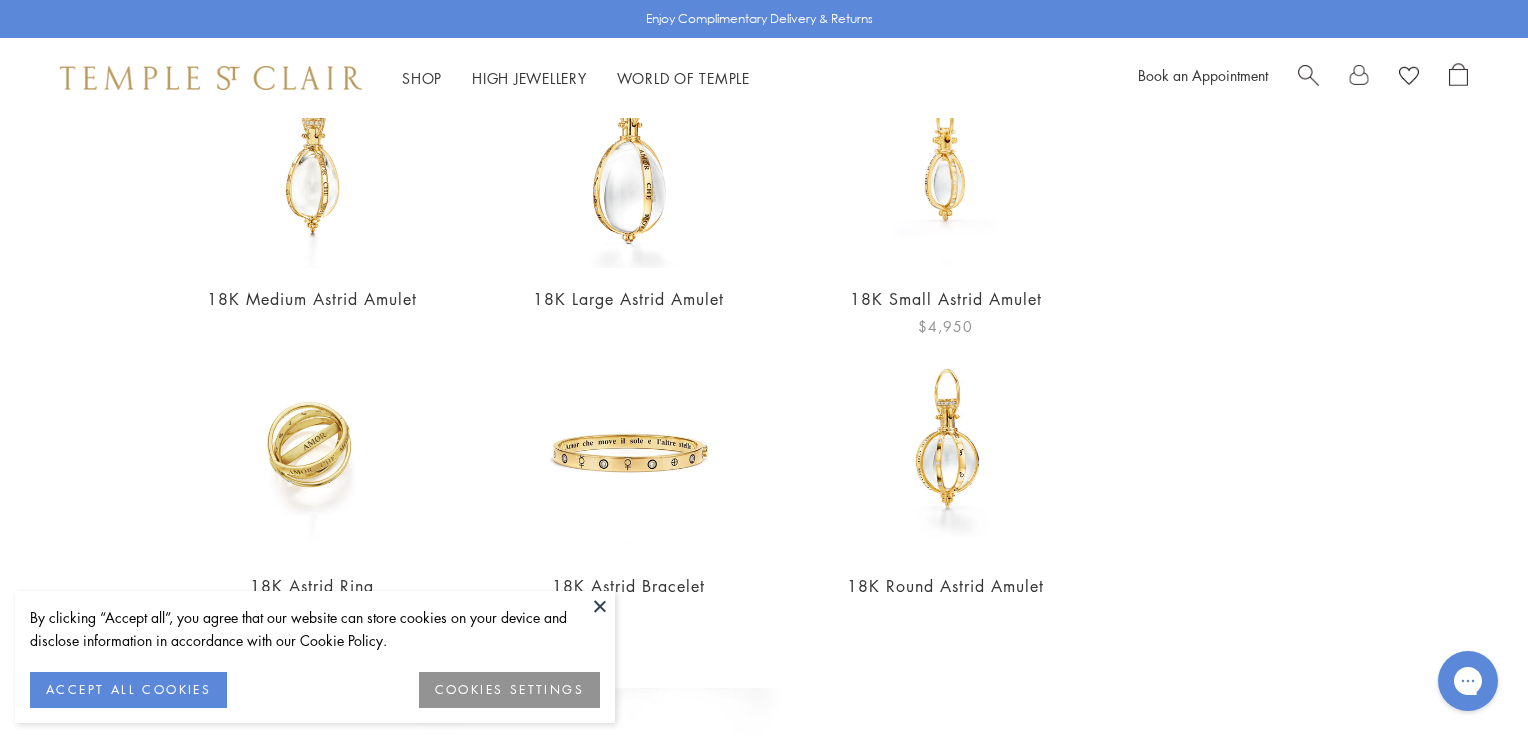 click at bounding box center (945, 160) 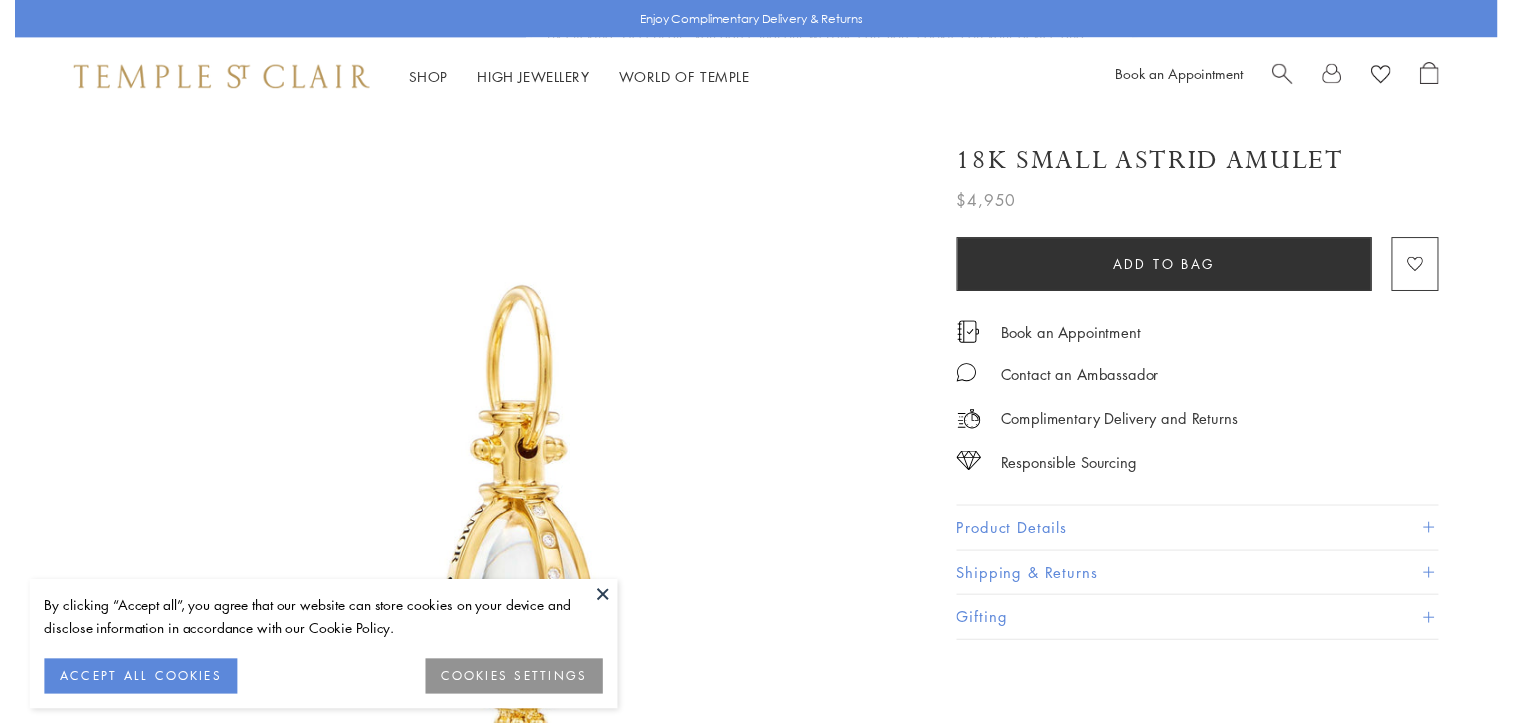 scroll, scrollTop: 0, scrollLeft: 0, axis: both 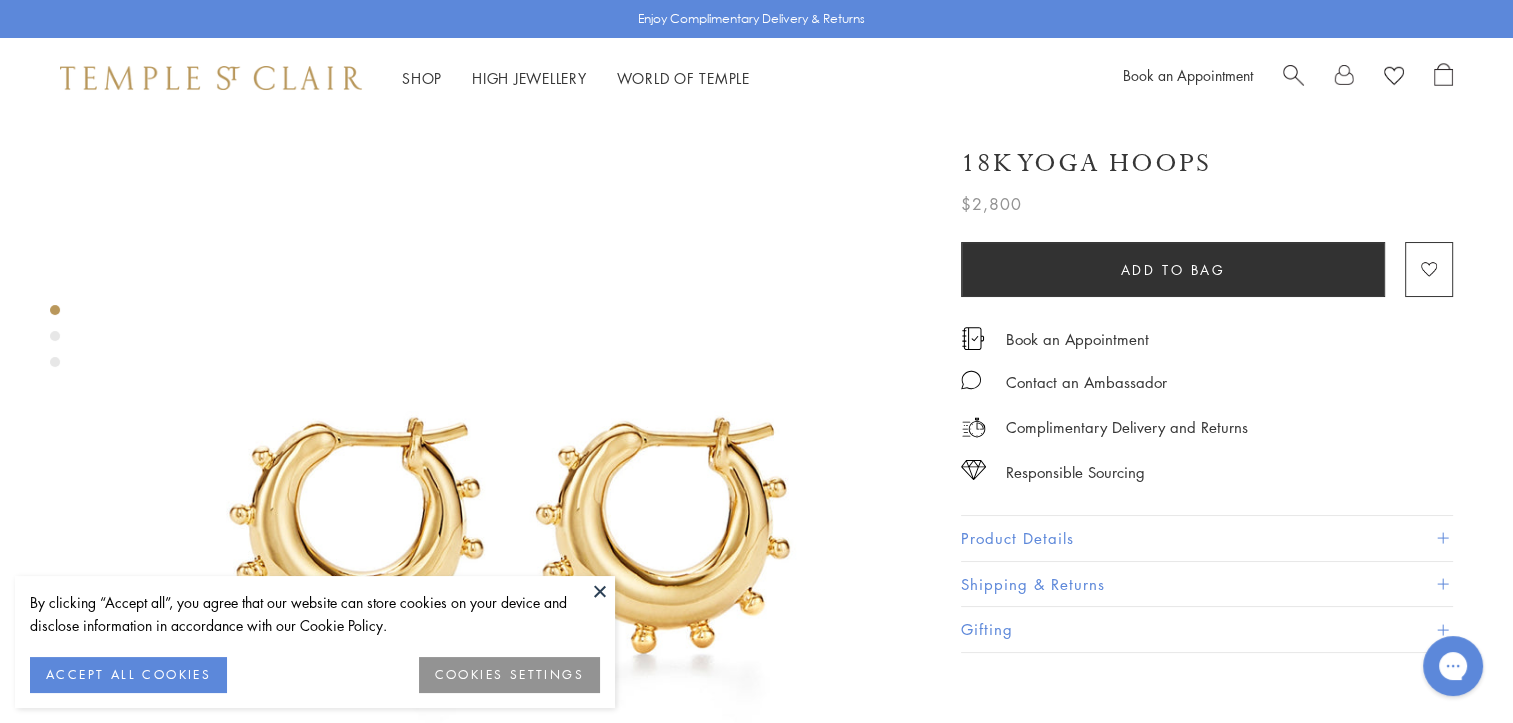 click at bounding box center (1293, 73) 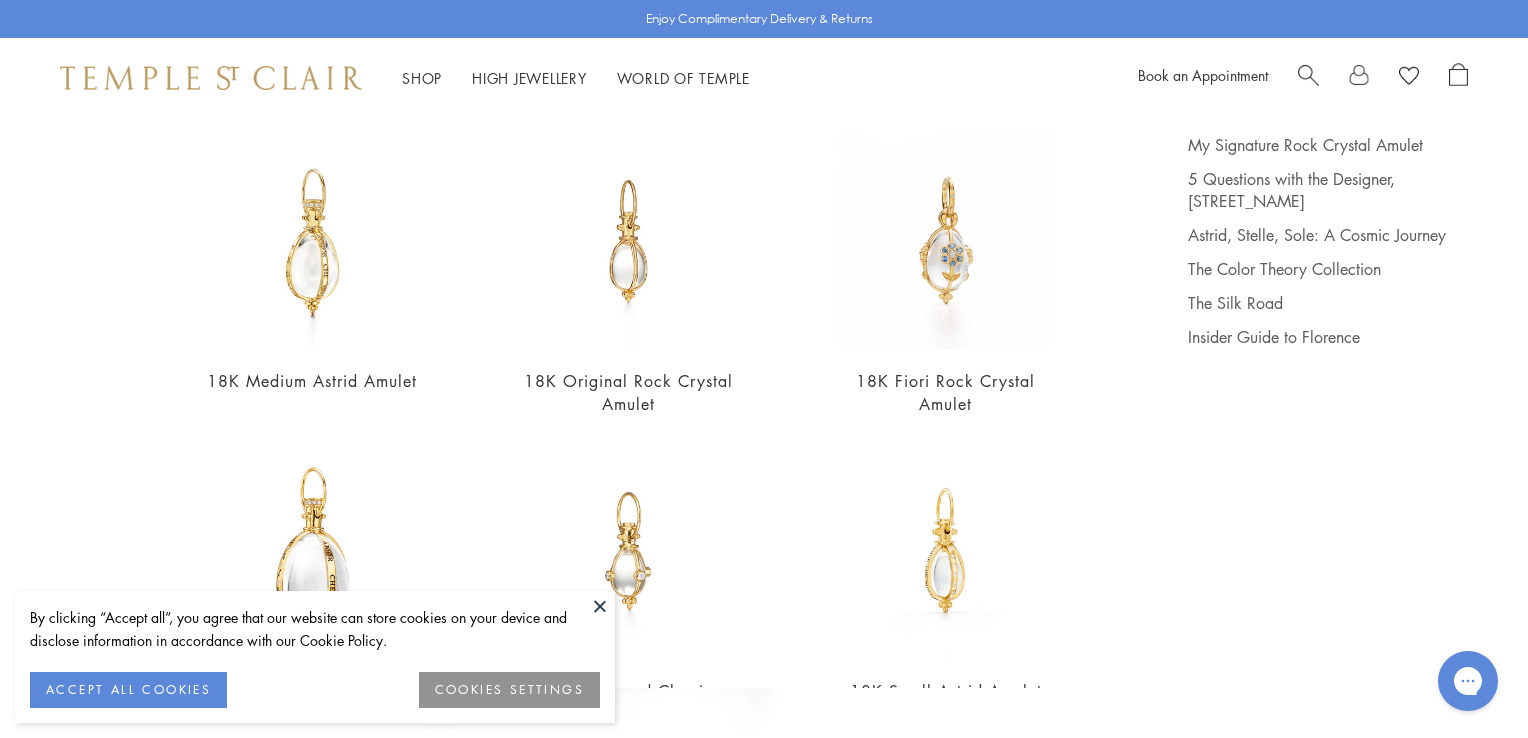 scroll, scrollTop: 176, scrollLeft: 0, axis: vertical 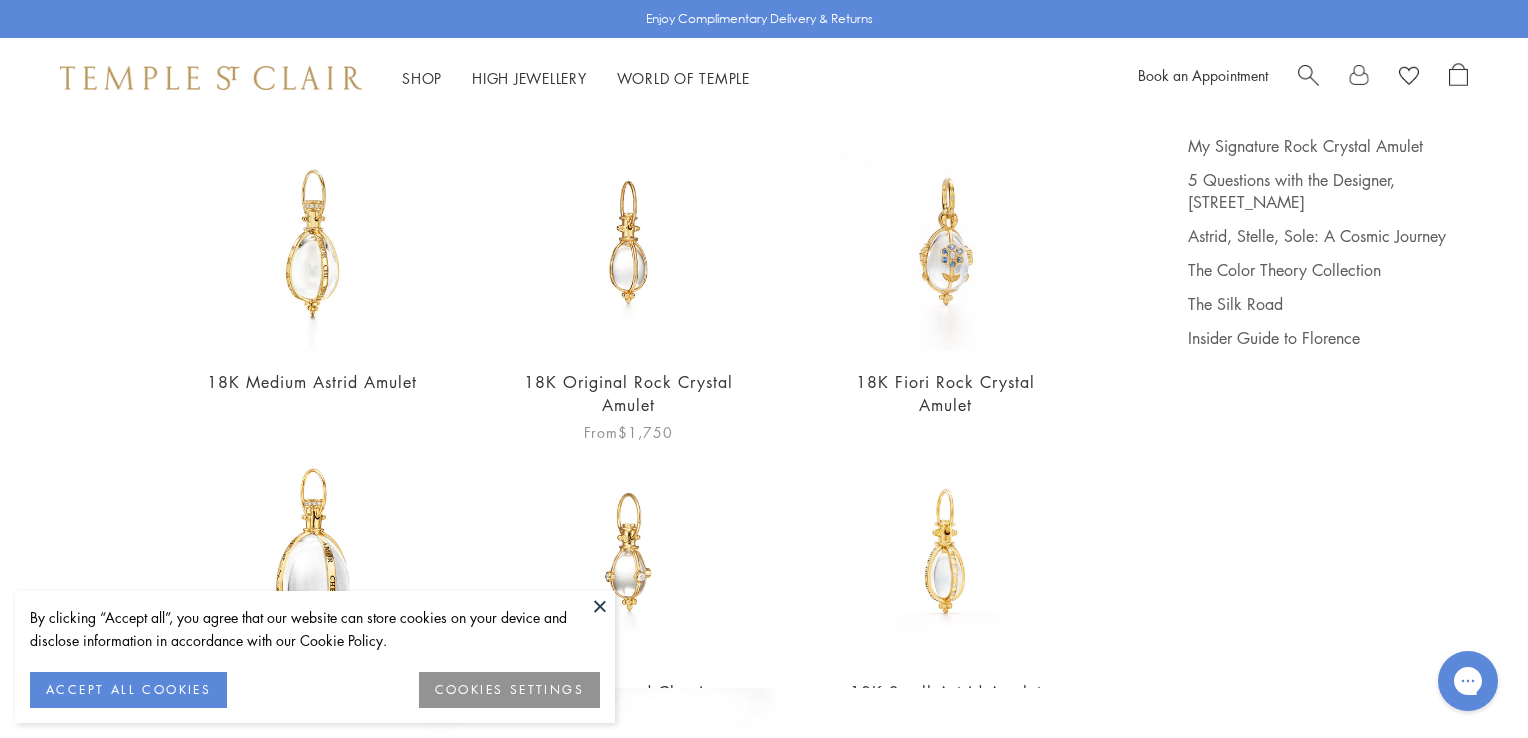type on "***" 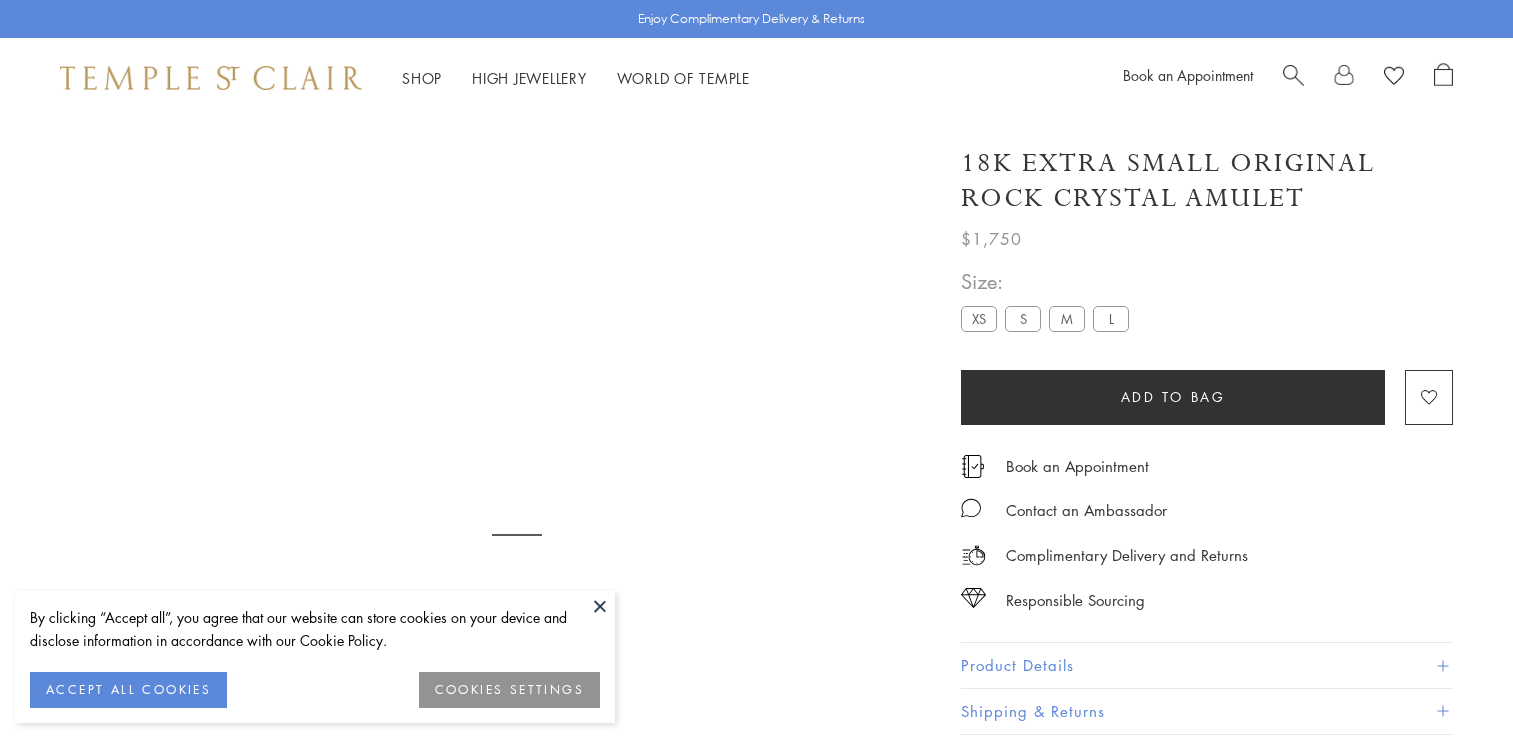 scroll, scrollTop: 0, scrollLeft: 0, axis: both 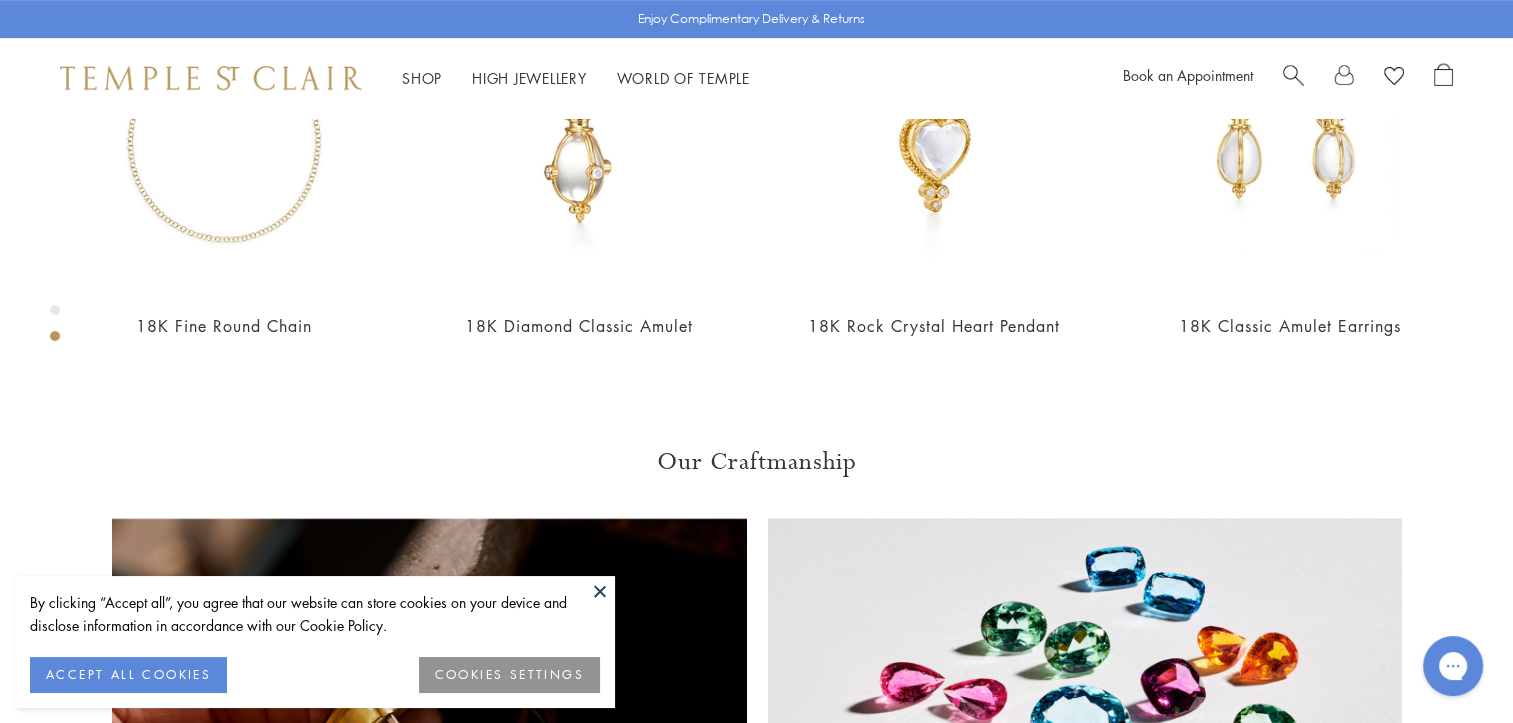 click on "S" at bounding box center [1023, -621] 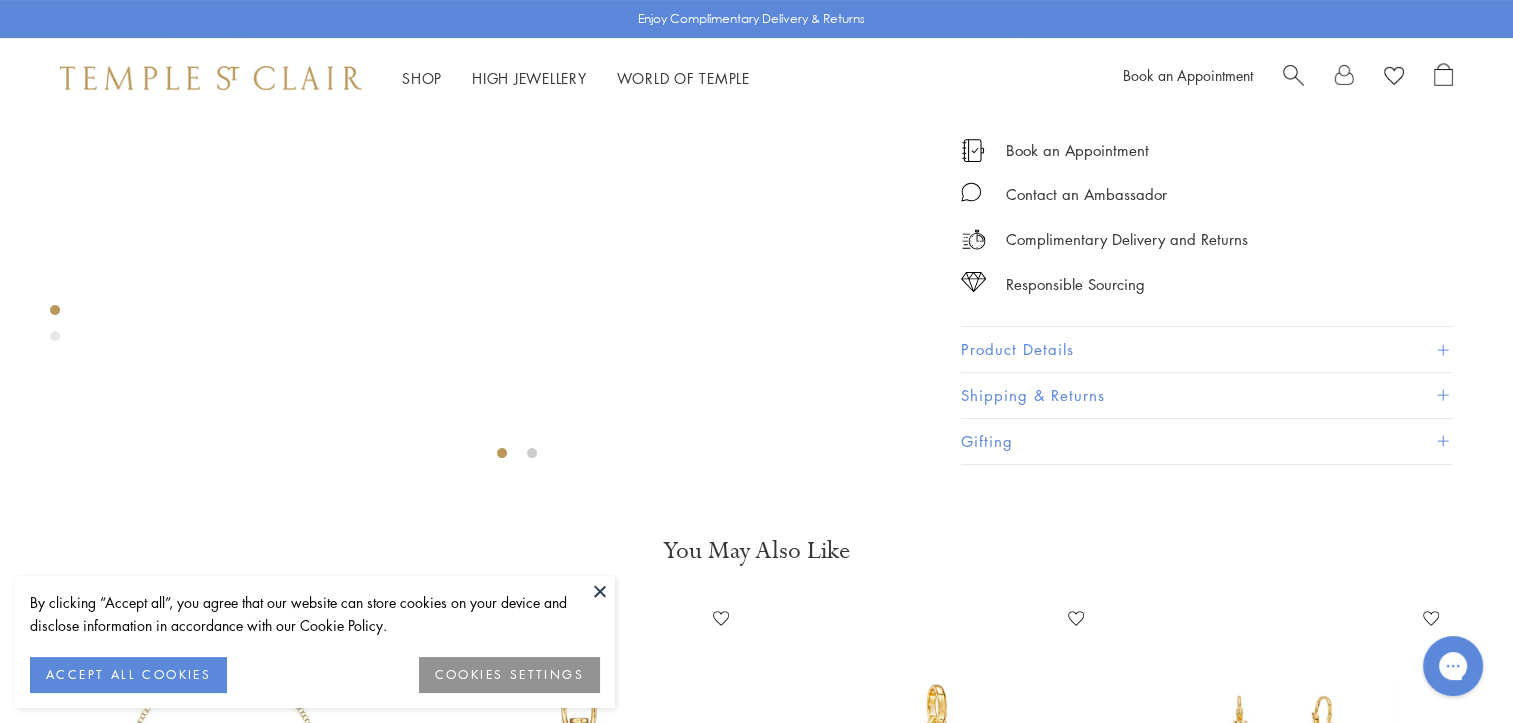 scroll, scrollTop: 464, scrollLeft: 0, axis: vertical 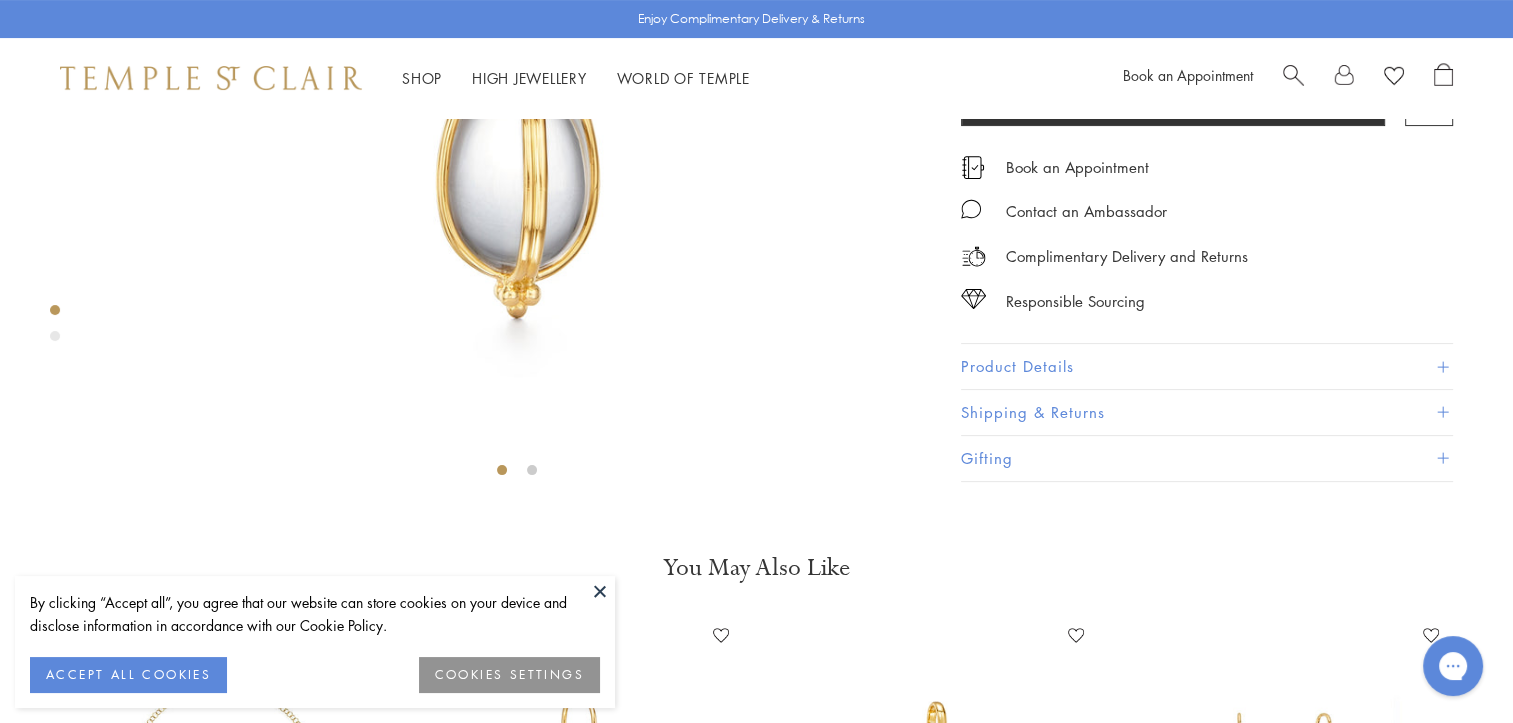 click on "M" at bounding box center (1067, 19) 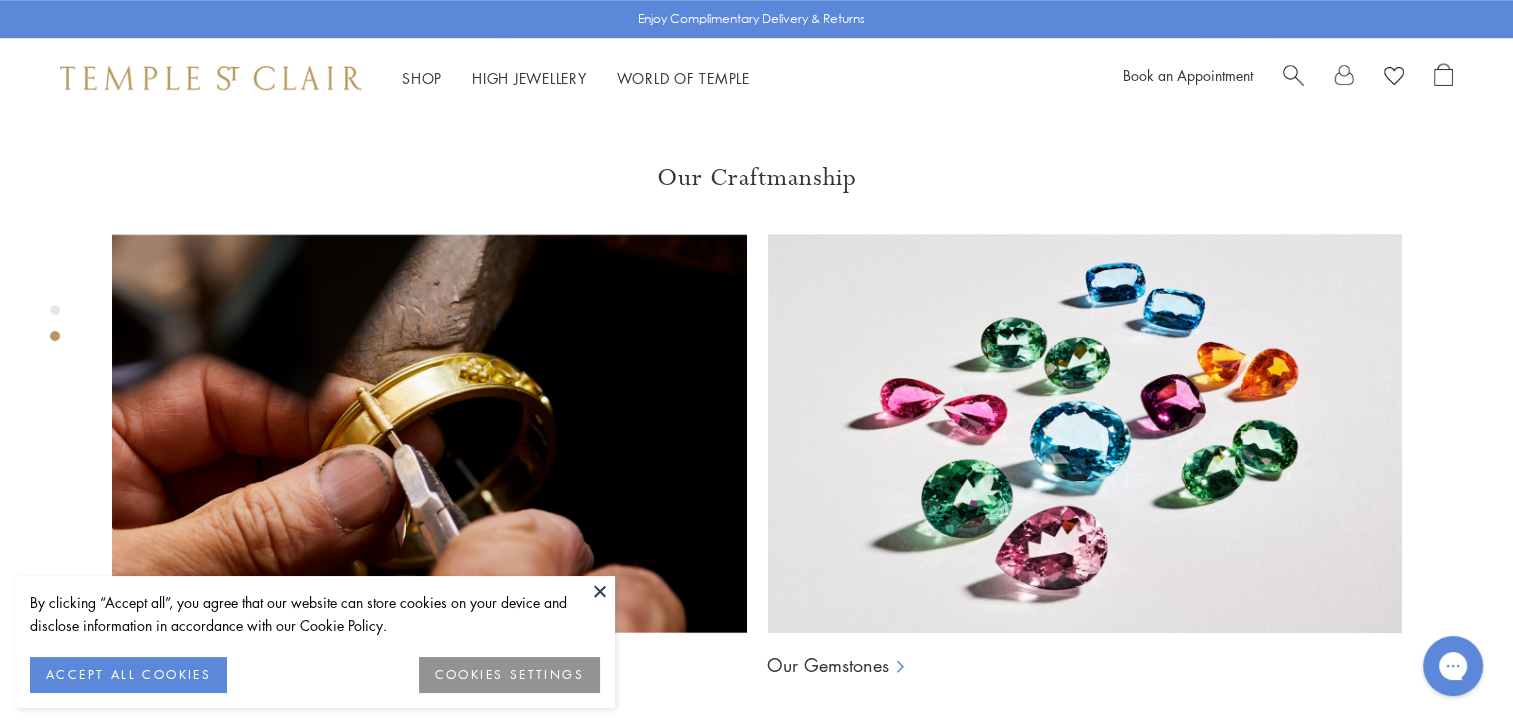 scroll, scrollTop: 1390, scrollLeft: 0, axis: vertical 